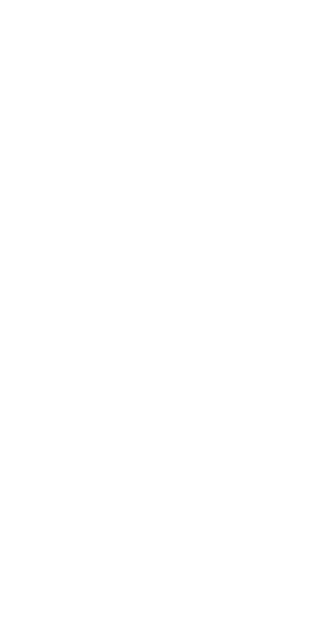 scroll, scrollTop: 0, scrollLeft: 0, axis: both 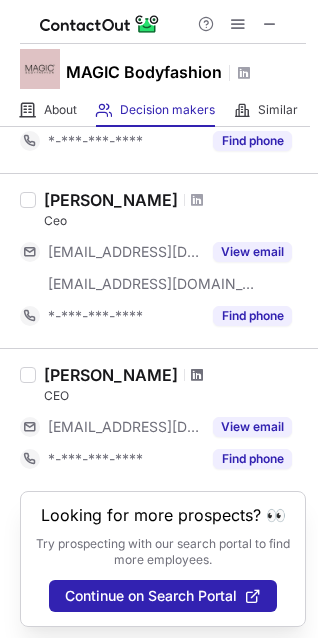 click at bounding box center (197, 375) 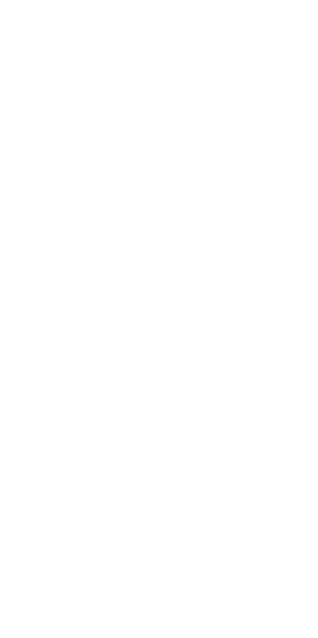 scroll, scrollTop: 0, scrollLeft: 0, axis: both 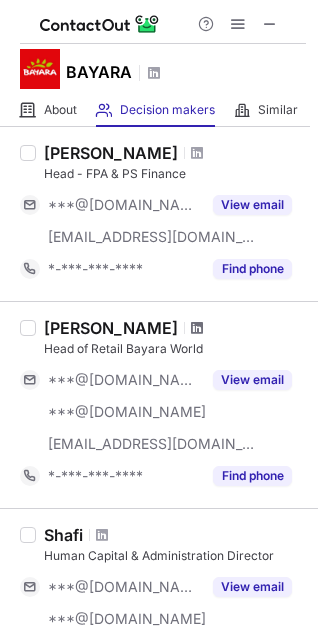 click at bounding box center (197, 328) 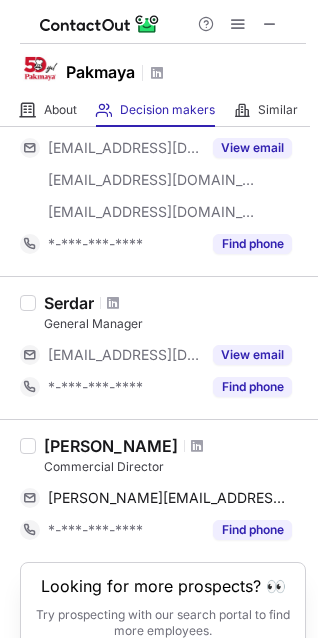 scroll, scrollTop: 703, scrollLeft: 0, axis: vertical 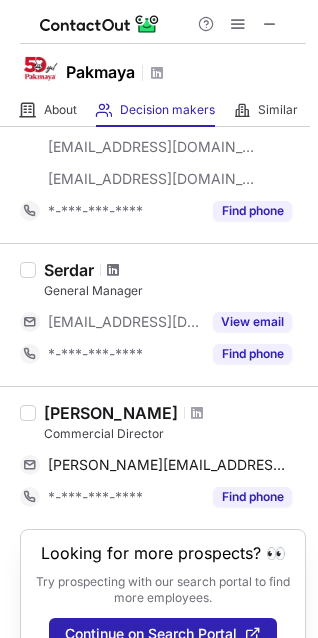 click at bounding box center (113, 270) 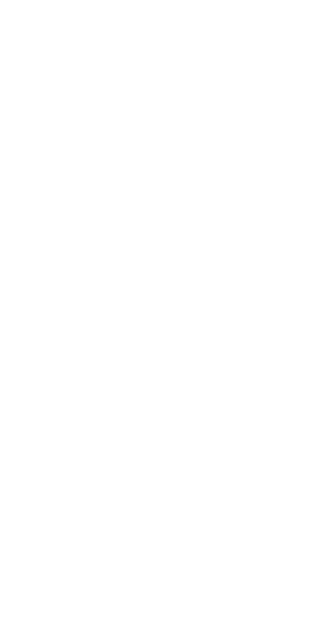 scroll, scrollTop: 0, scrollLeft: 0, axis: both 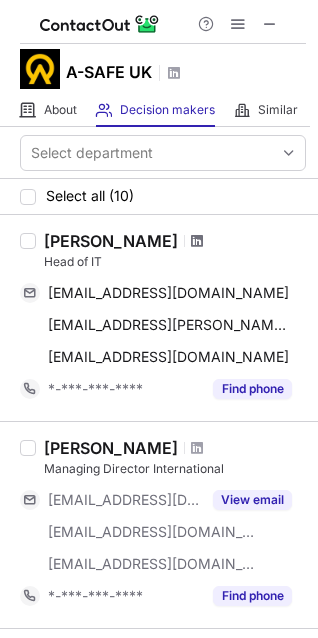 click at bounding box center [197, 241] 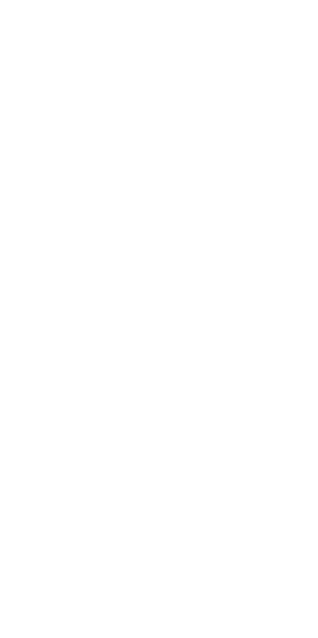 scroll, scrollTop: 0, scrollLeft: 0, axis: both 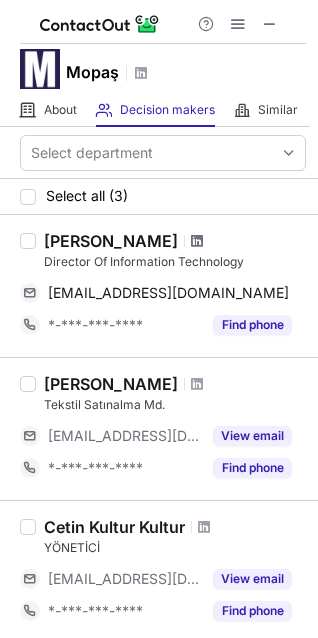 click at bounding box center (197, 241) 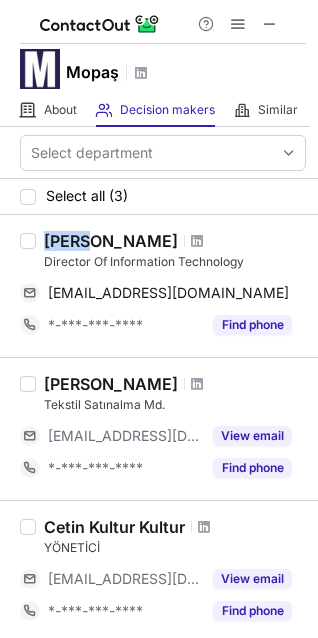 drag, startPoint x: 49, startPoint y: 240, endPoint x: 100, endPoint y: 237, distance: 51.088158 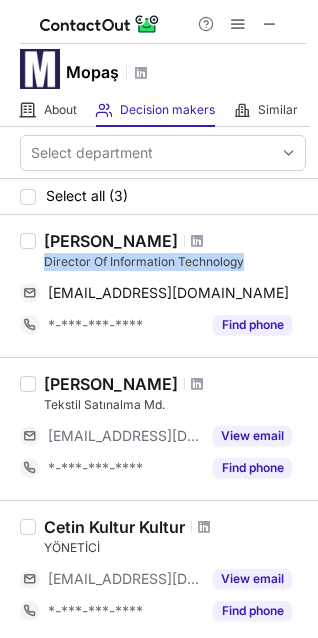 drag, startPoint x: 248, startPoint y: 261, endPoint x: 40, endPoint y: 256, distance: 208.06009 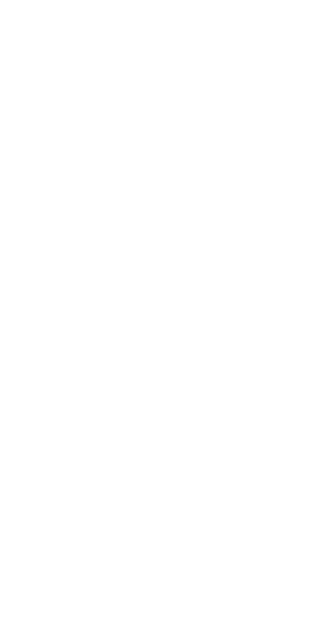 scroll, scrollTop: 0, scrollLeft: 0, axis: both 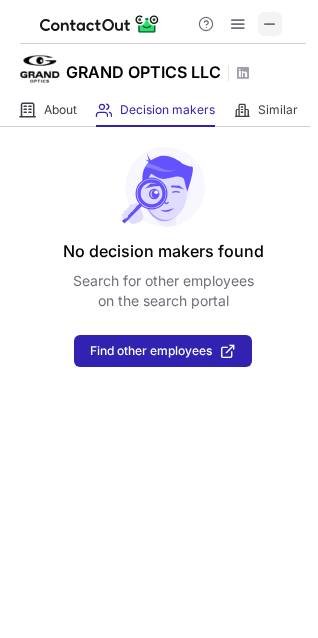 click at bounding box center (270, 24) 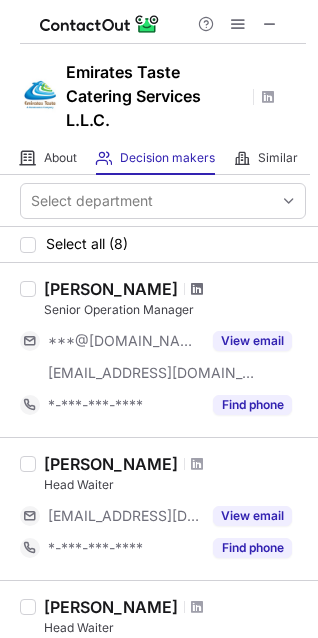 click at bounding box center (197, 289) 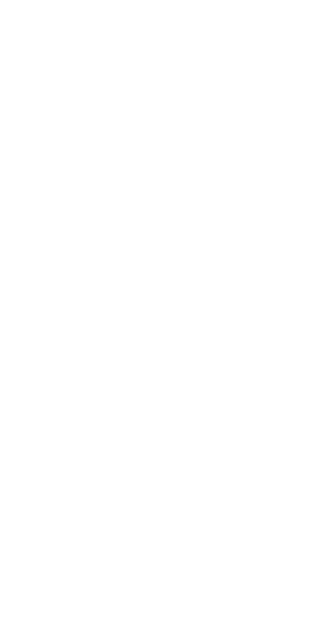 scroll, scrollTop: 0, scrollLeft: 0, axis: both 